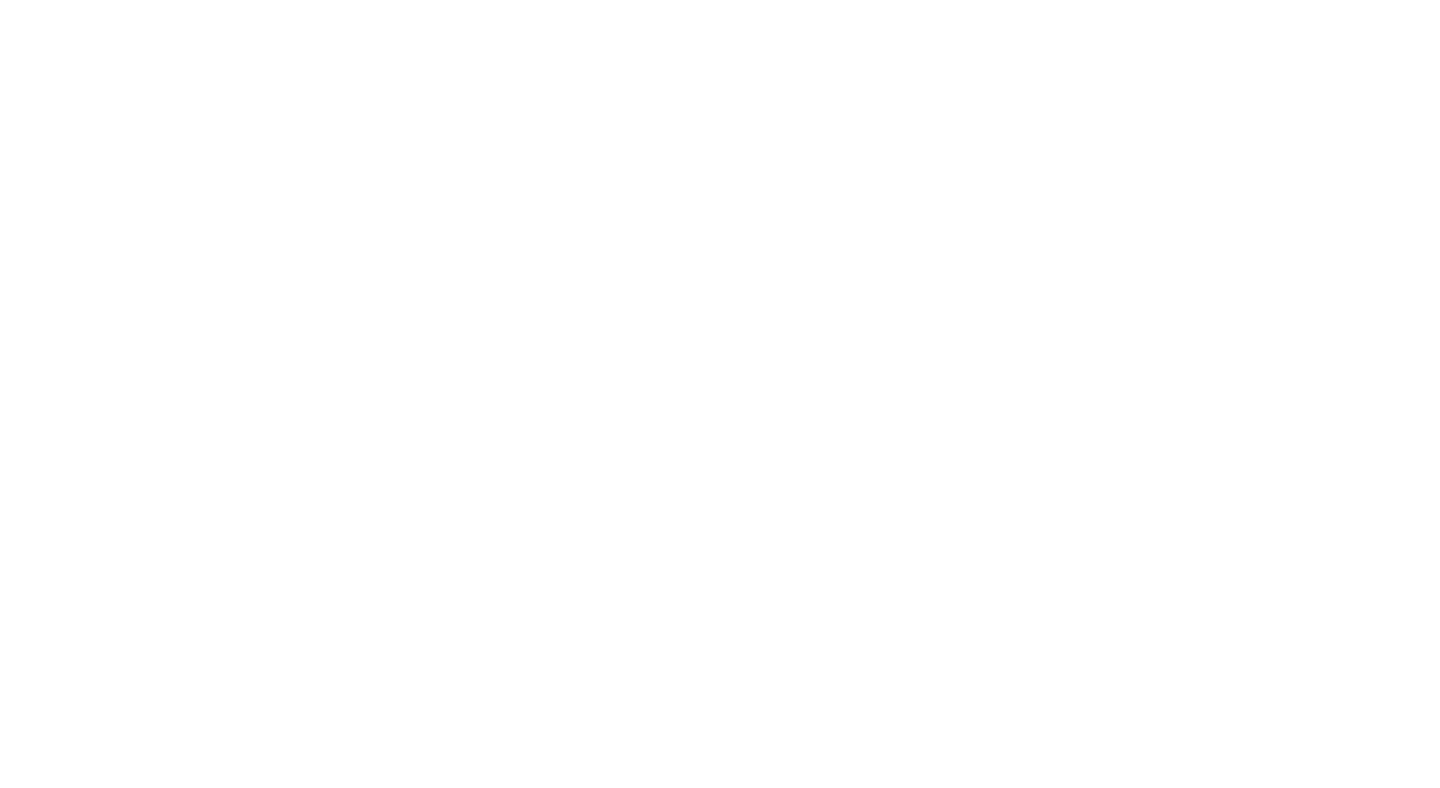 scroll, scrollTop: 0, scrollLeft: 0, axis: both 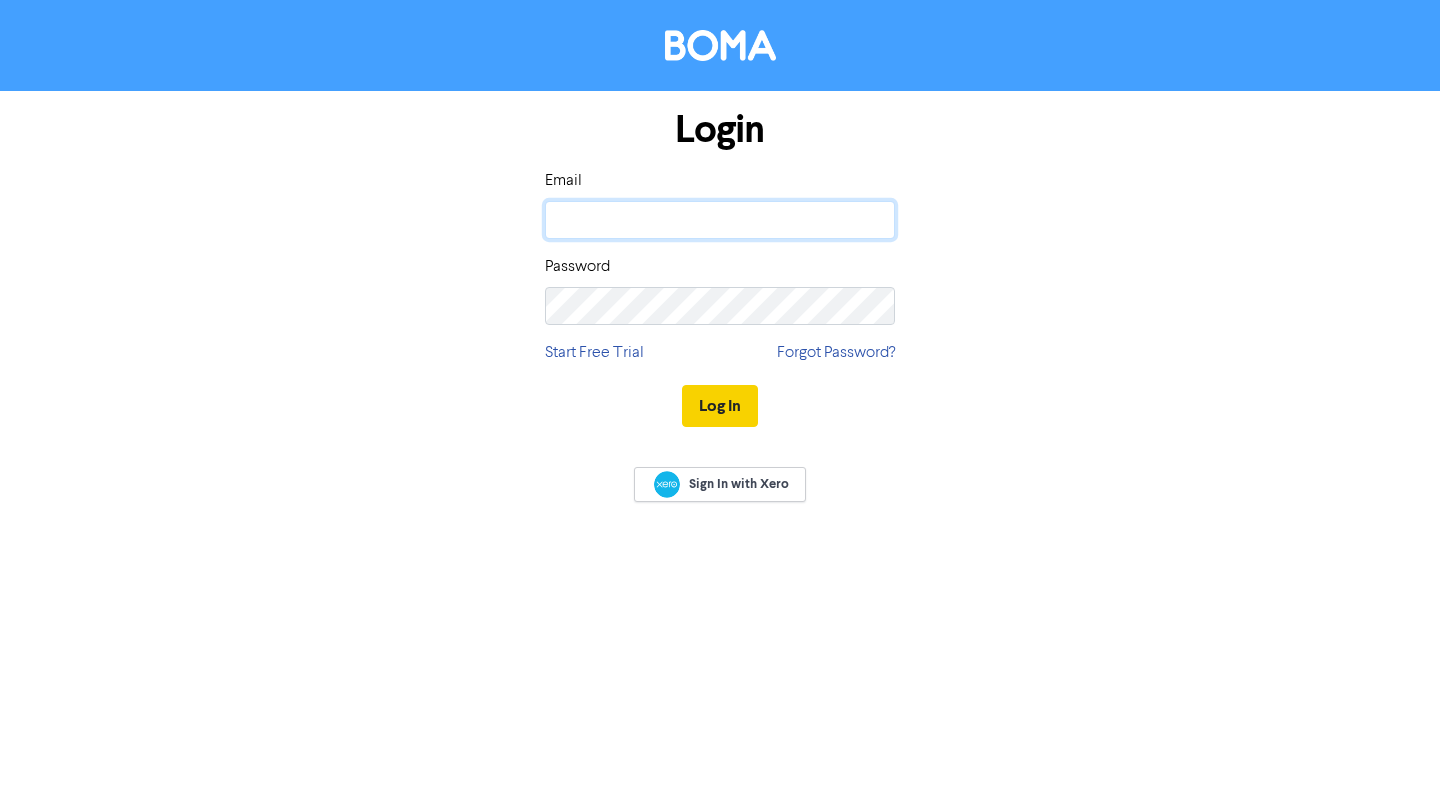 type on "[EMAIL_ADDRESS][DOMAIN_NAME]" 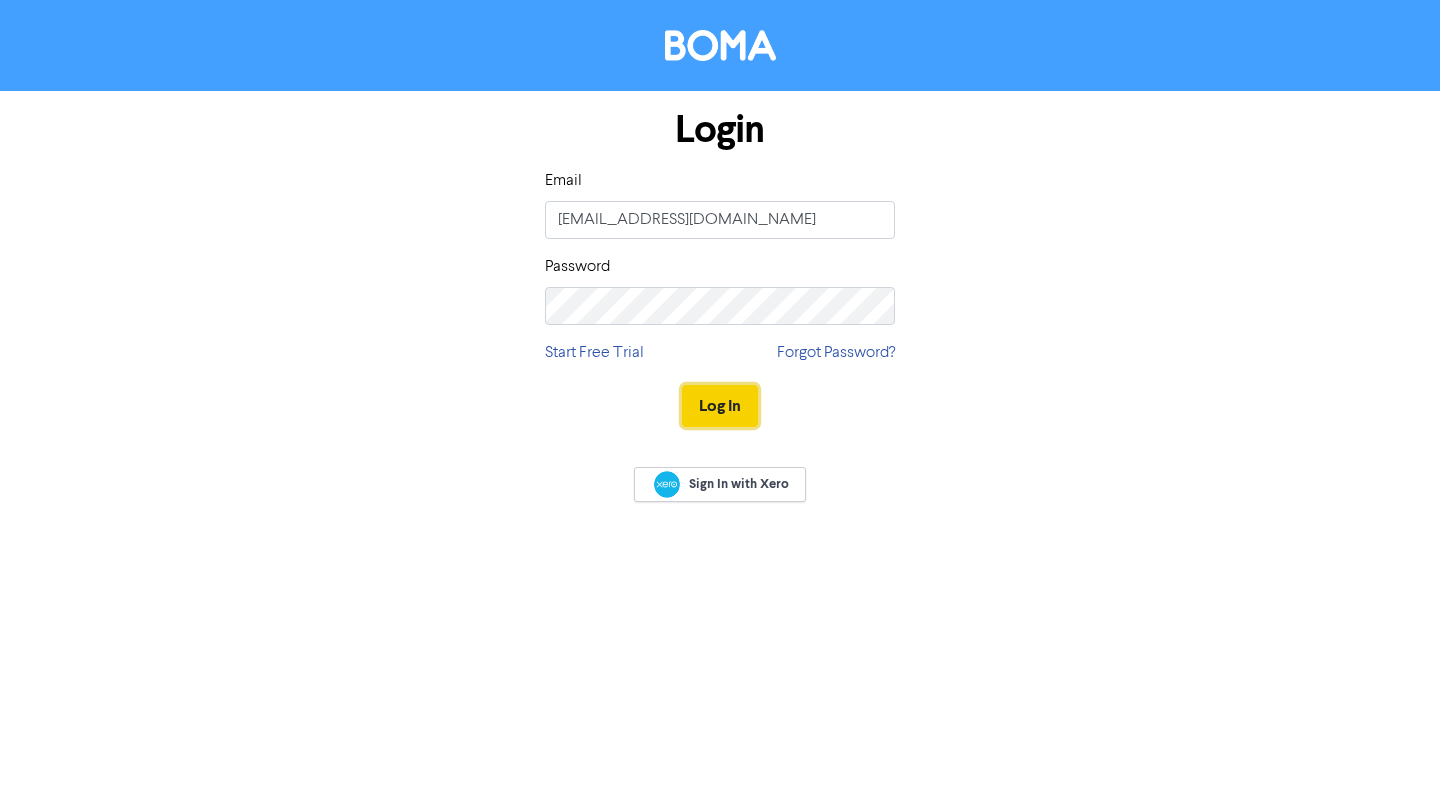 click on "Log In" at bounding box center (720, 406) 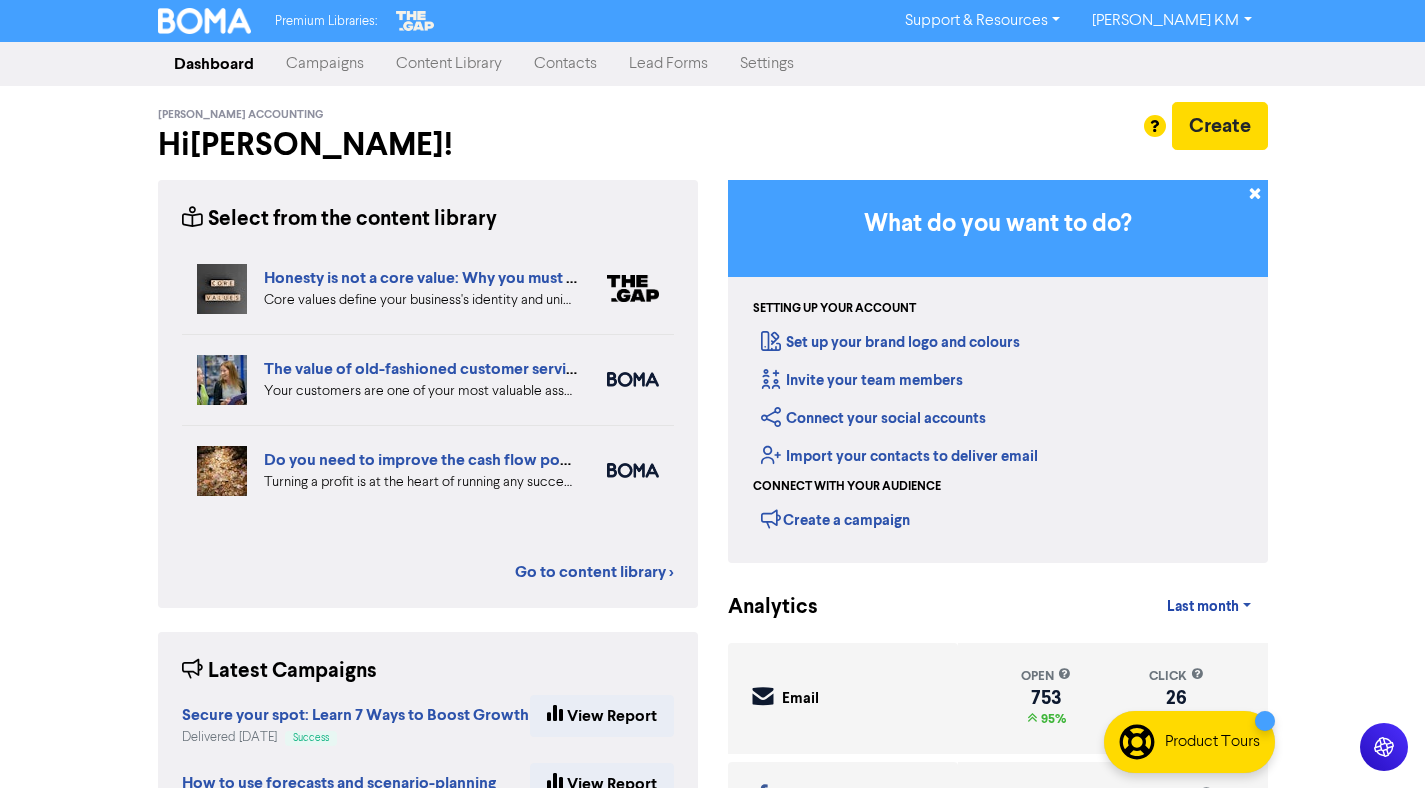 click on "Campaigns" at bounding box center (325, 64) 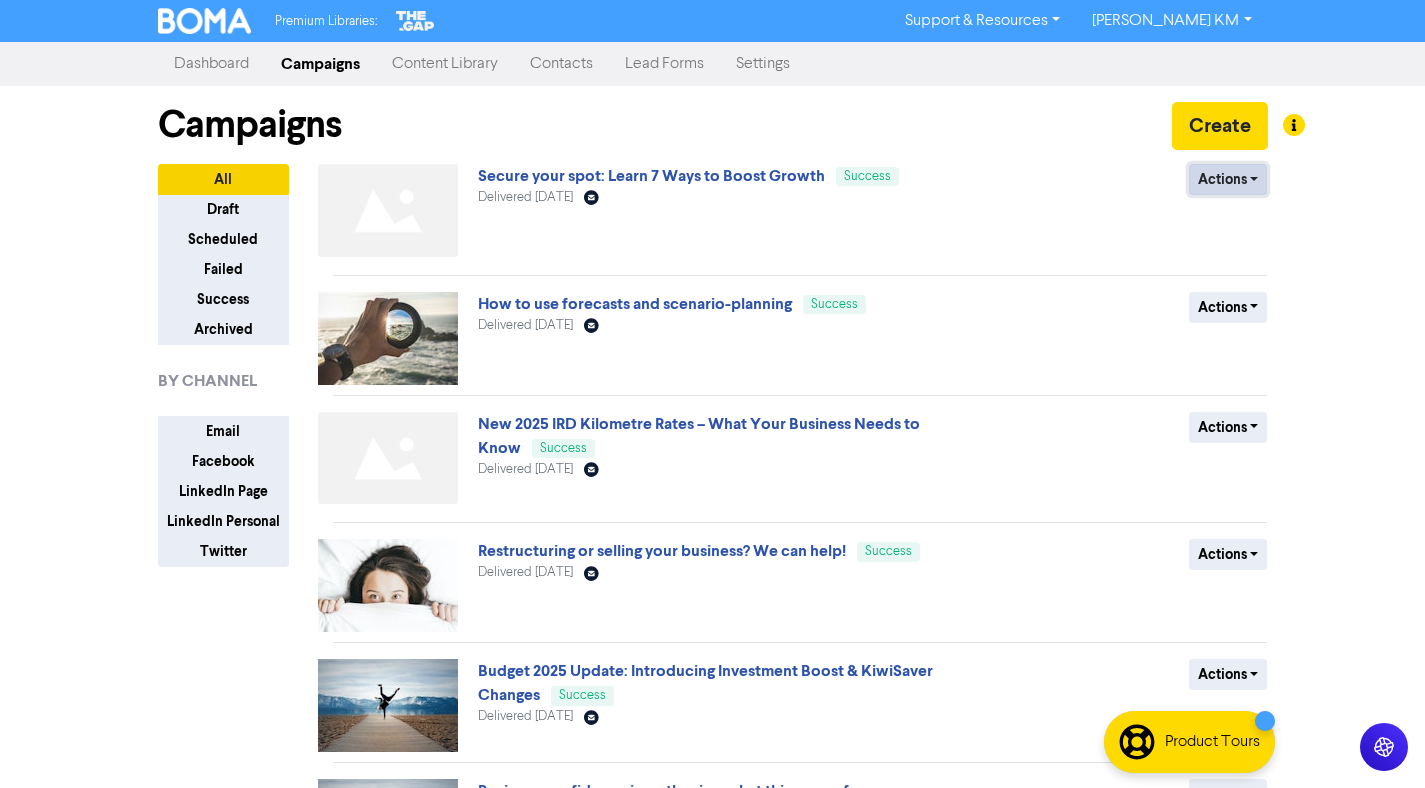 click on "Actions" at bounding box center (1228, 179) 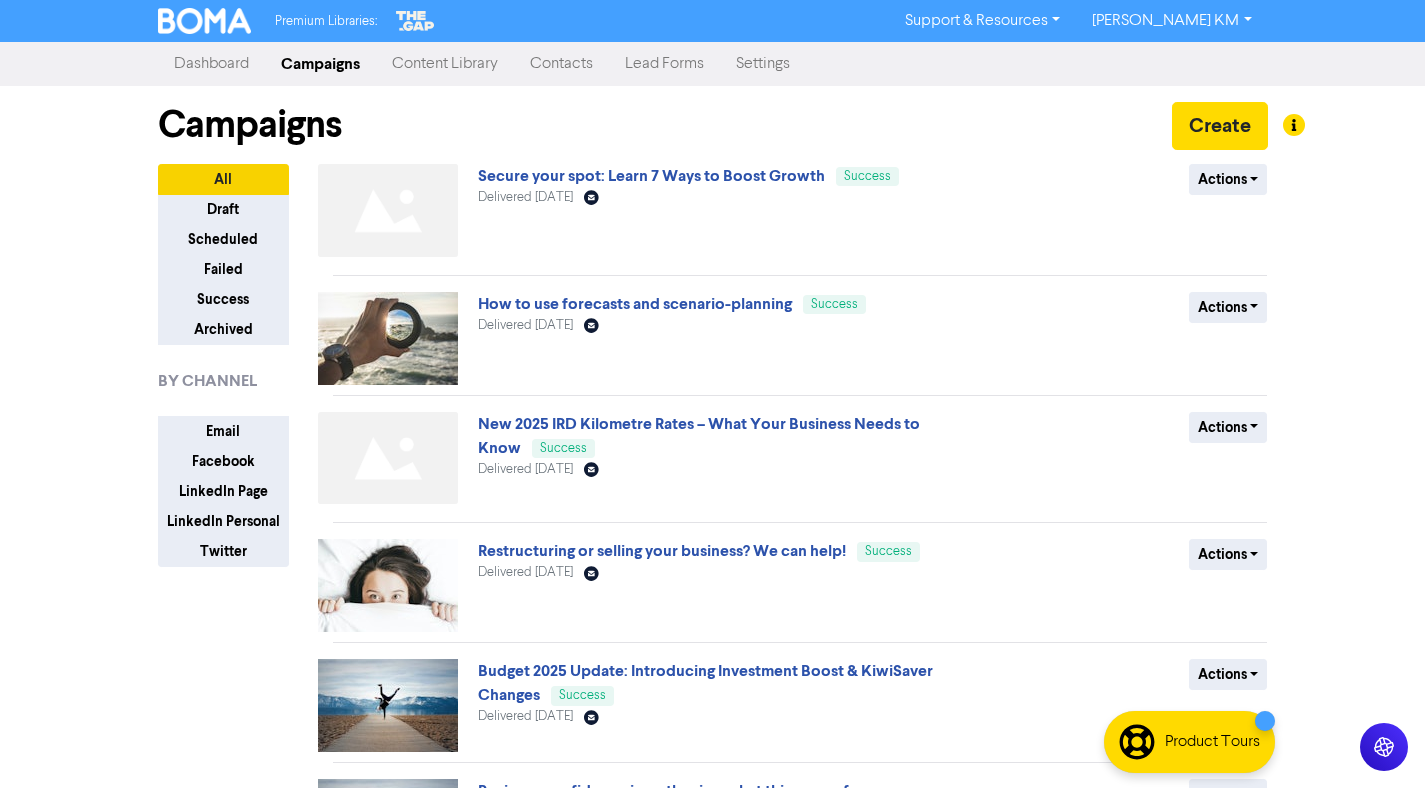 click on "Actions Duplicate Archive" at bounding box center (1122, 214) 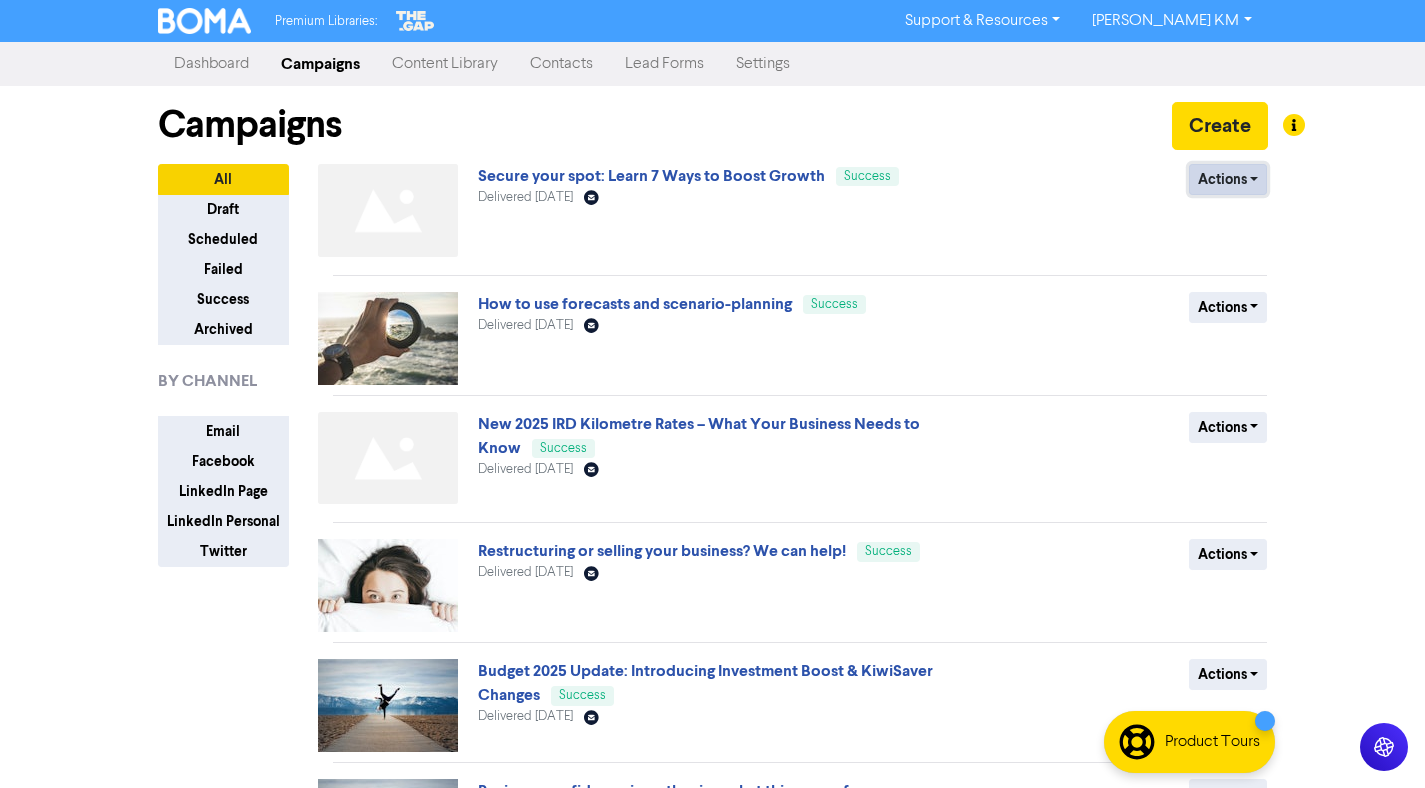 click on "Actions" at bounding box center [1228, 179] 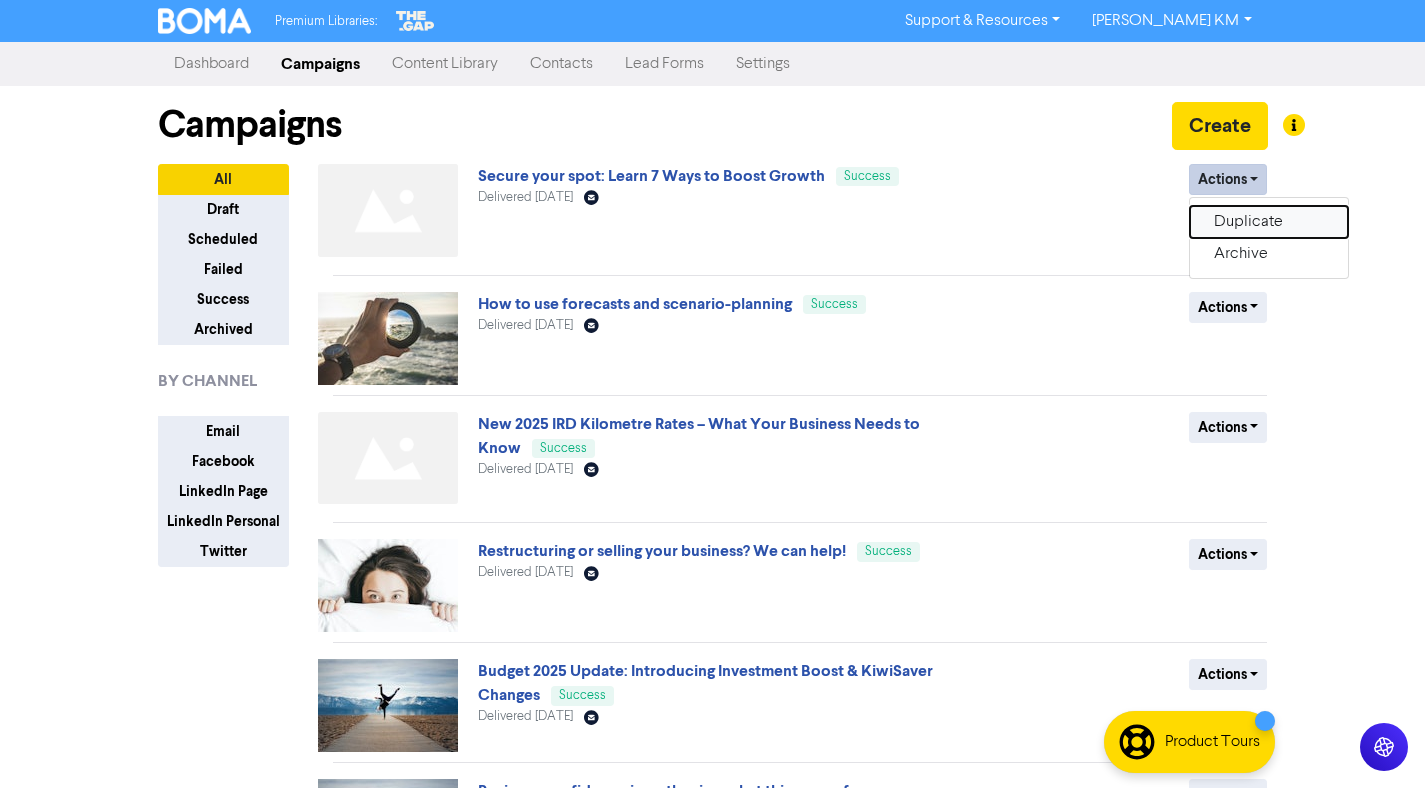 click on "Duplicate" at bounding box center [1269, 222] 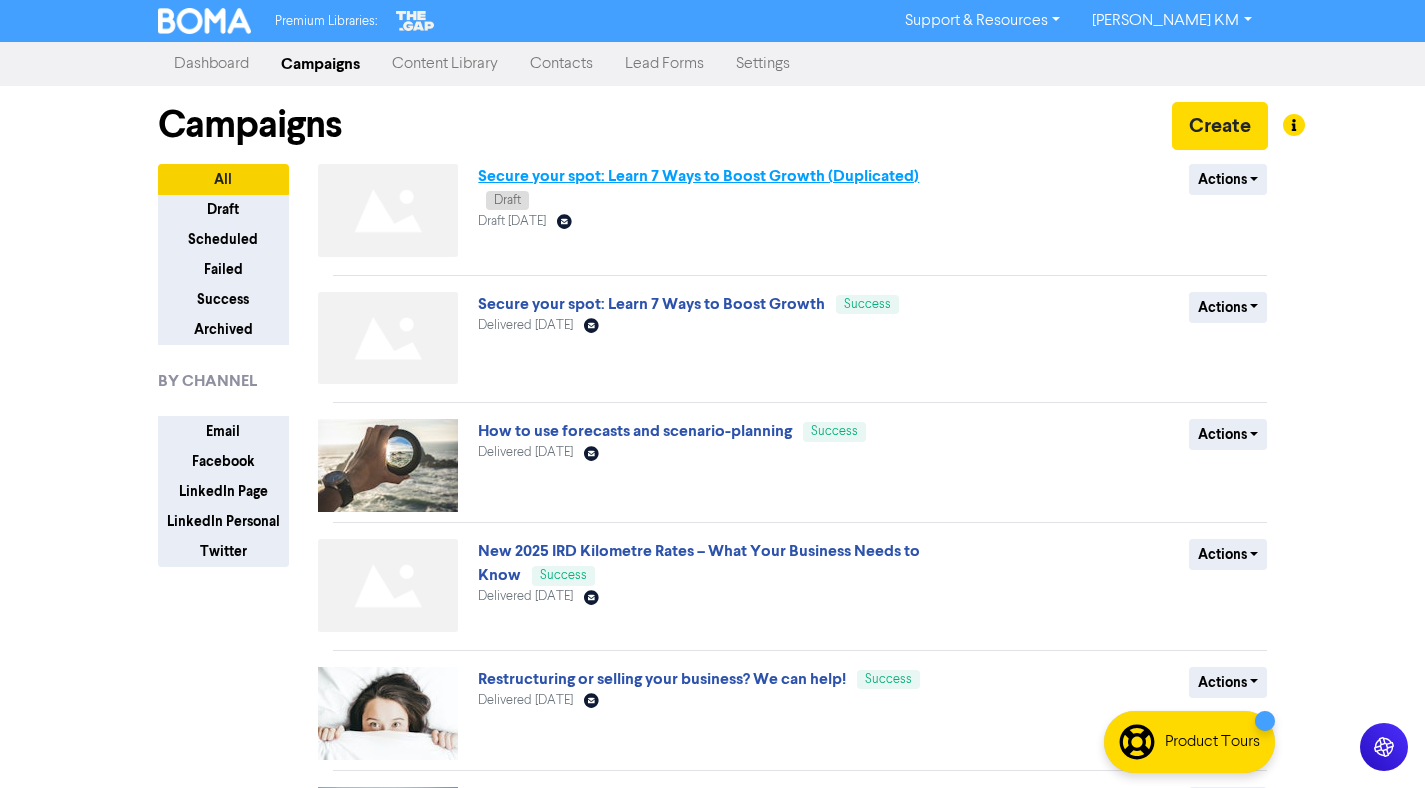 click on "Secure your spot: Learn 7 Ways to Boost Growth (Duplicated)" at bounding box center [698, 176] 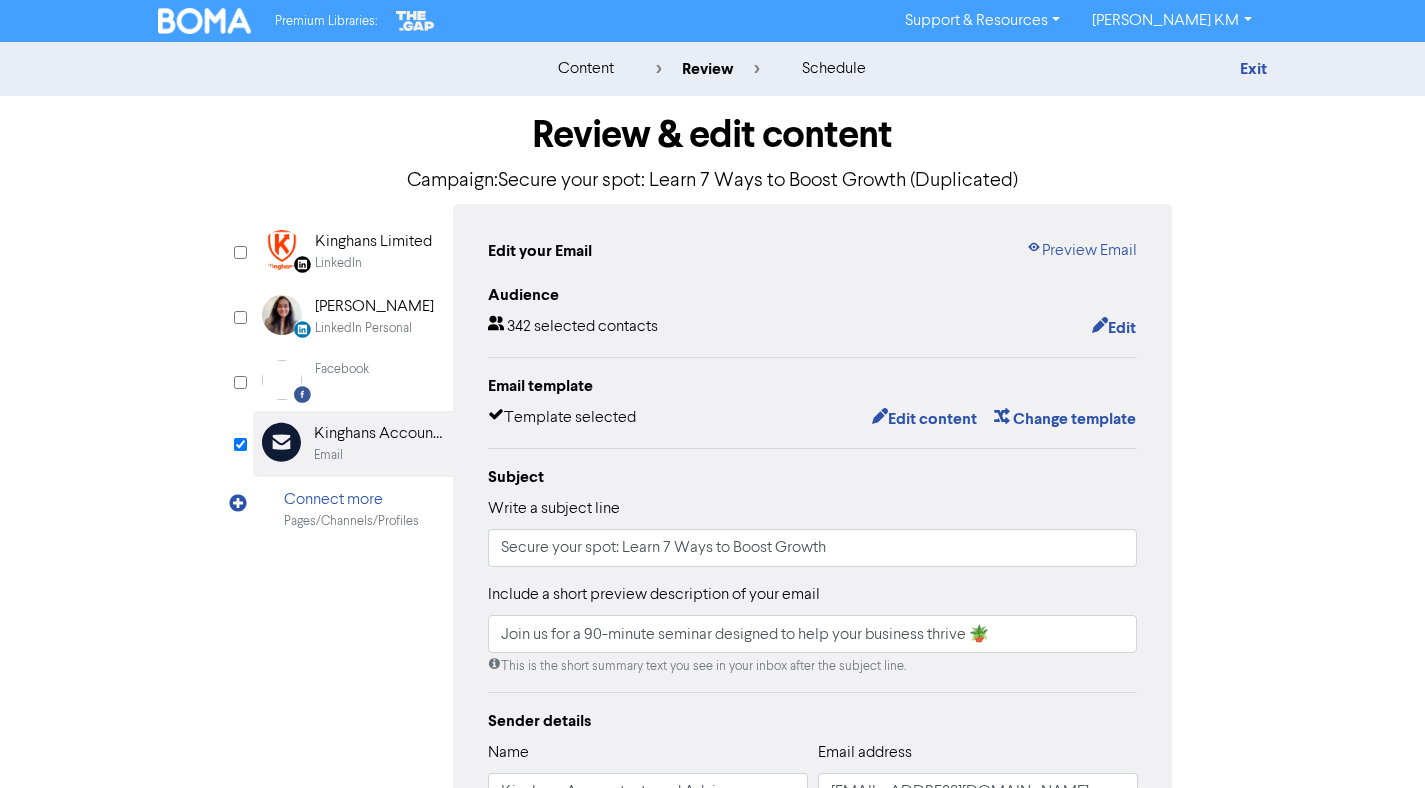 click on "Write a subject line Secure your spot: Learn 7 Ways to Boost Growth" at bounding box center [813, 532] 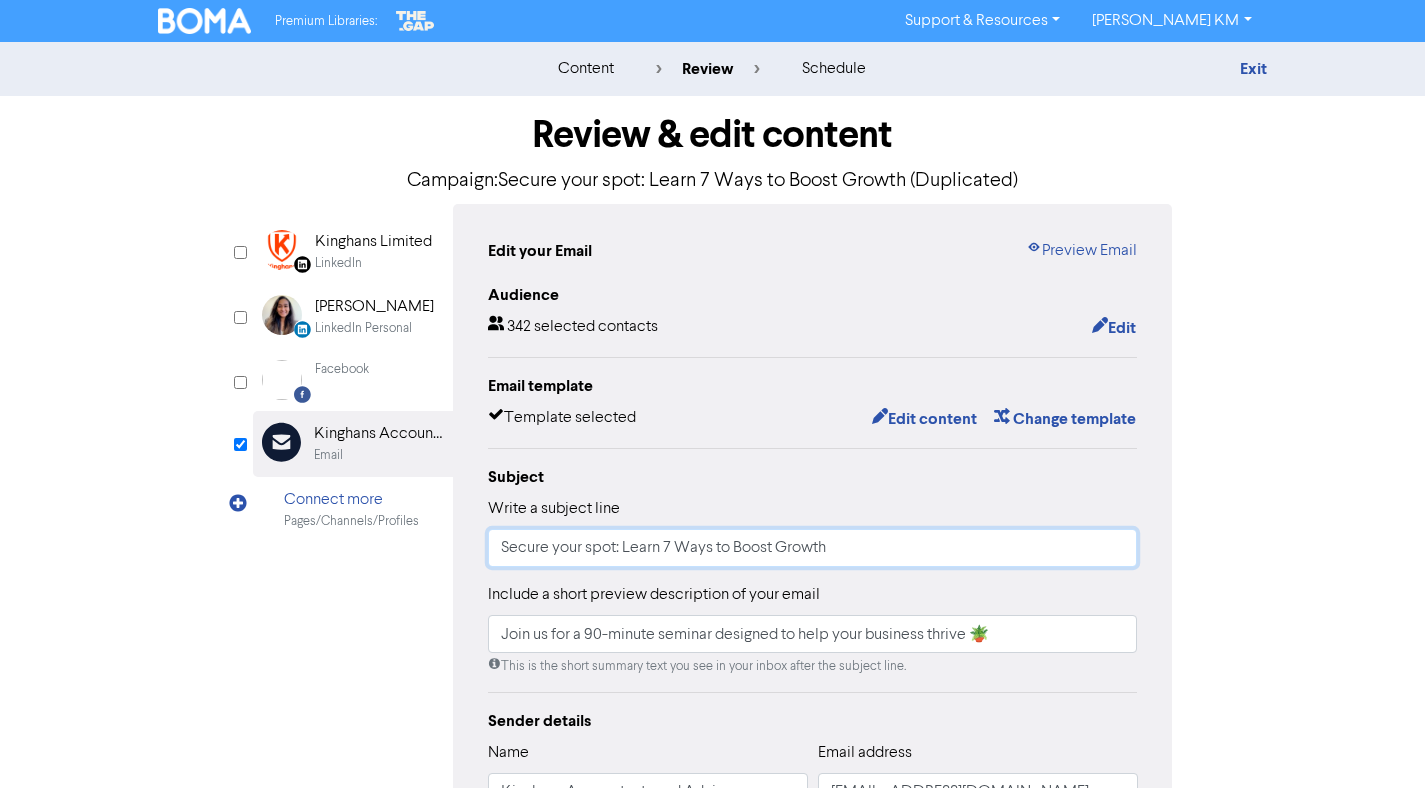 click on "Secure your spot: Learn 7 Ways to Boost Growth" at bounding box center [813, 548] 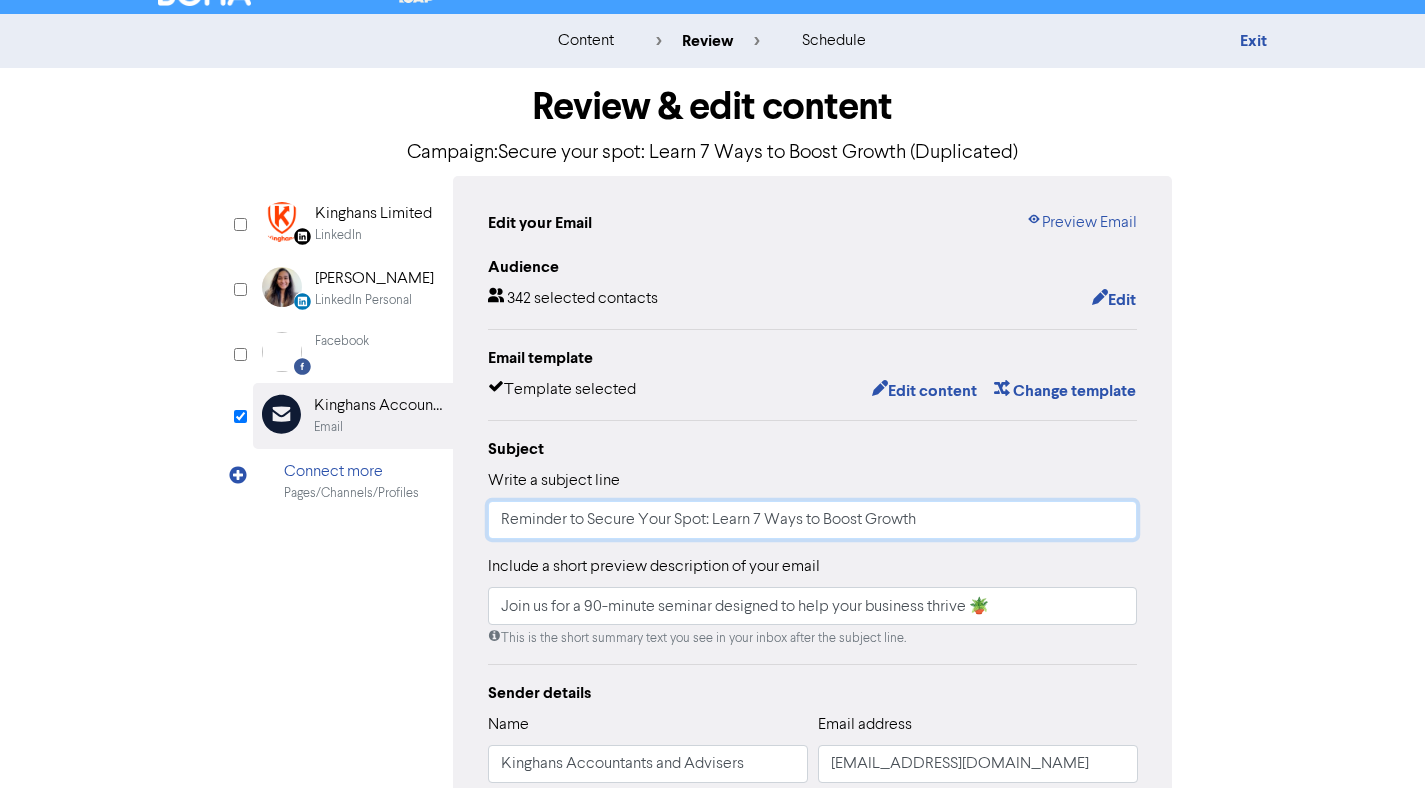scroll, scrollTop: 30, scrollLeft: 0, axis: vertical 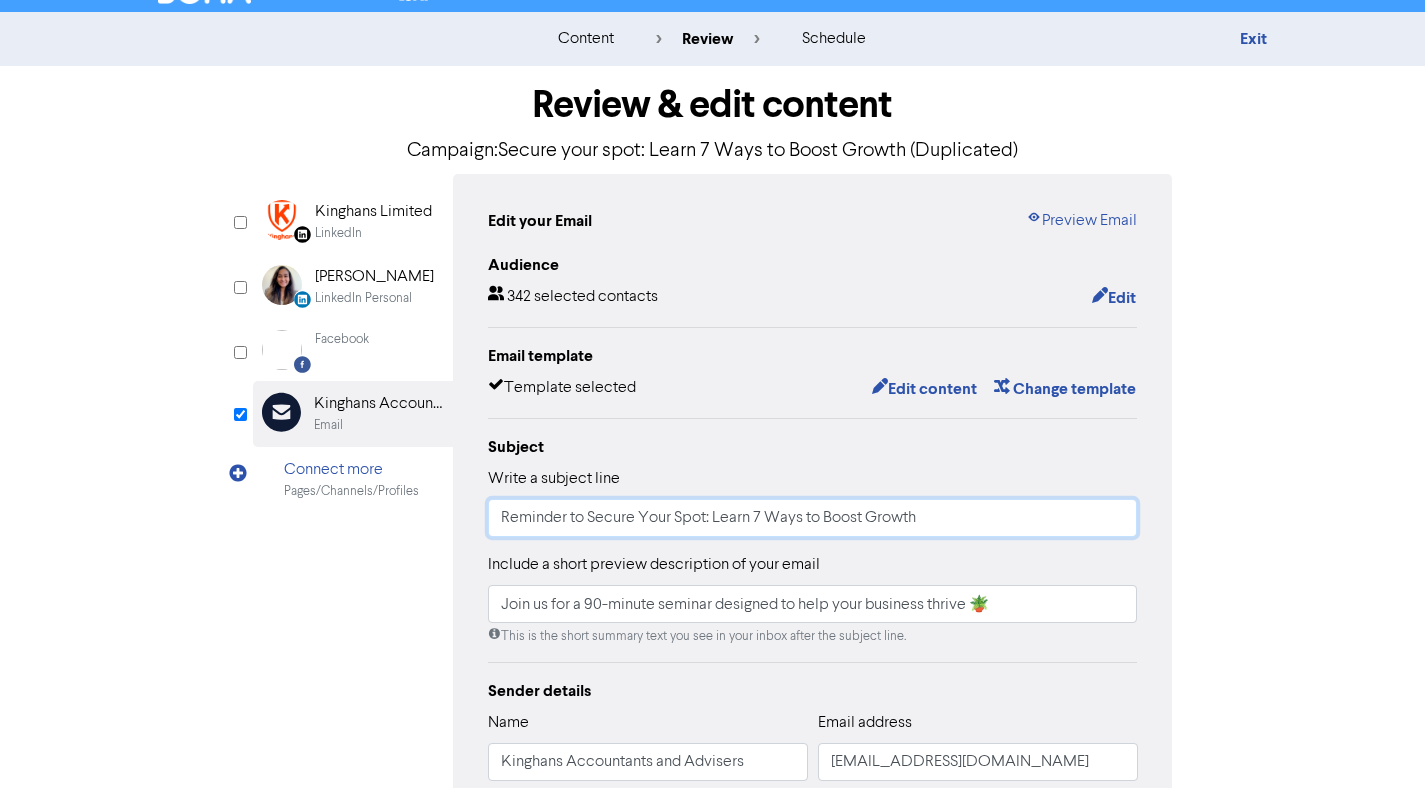 type on "Reminder to Secure Your Spot: Learn 7 Ways to Boost Growth" 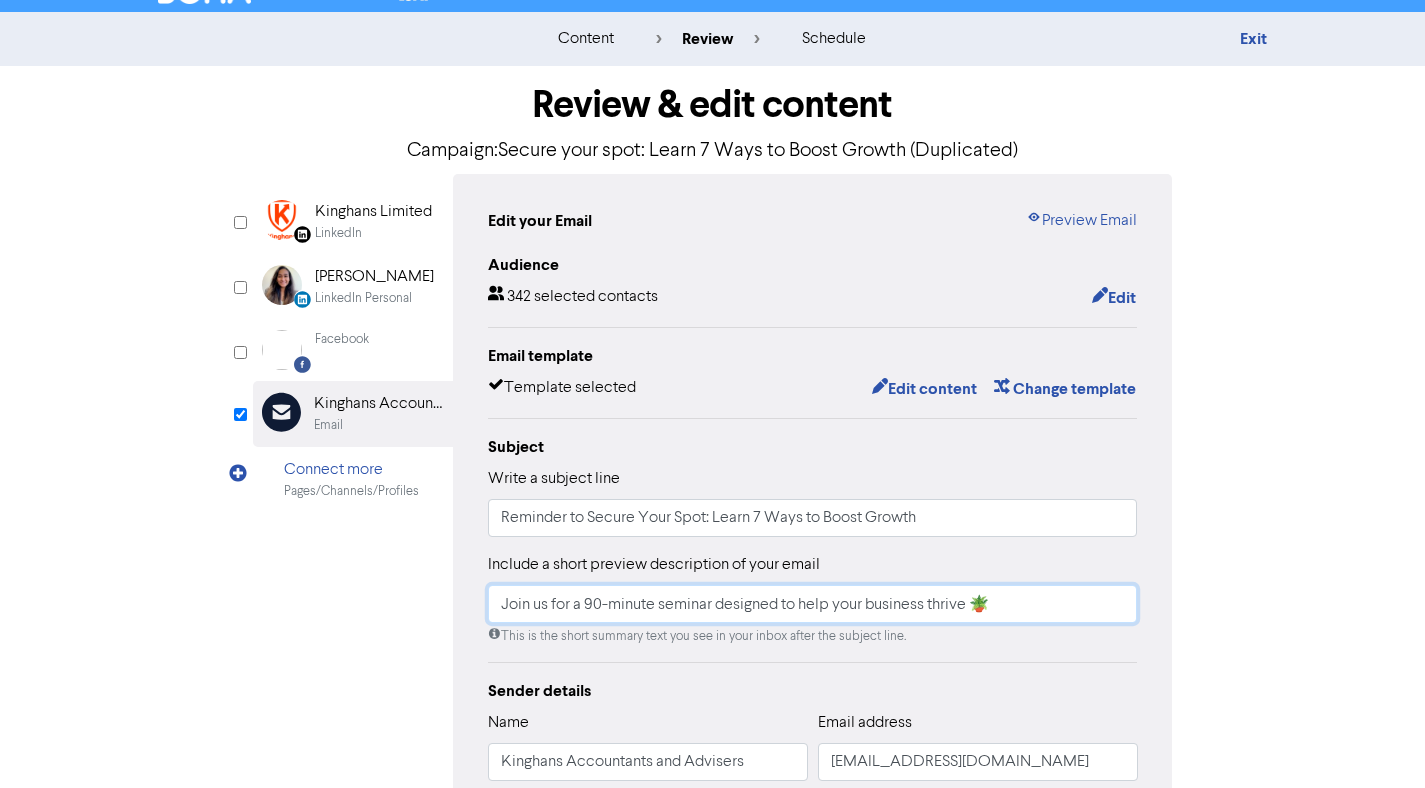 click on "Join us for a 90-minute seminar designed to help your business thrive 🪴" at bounding box center (813, 604) 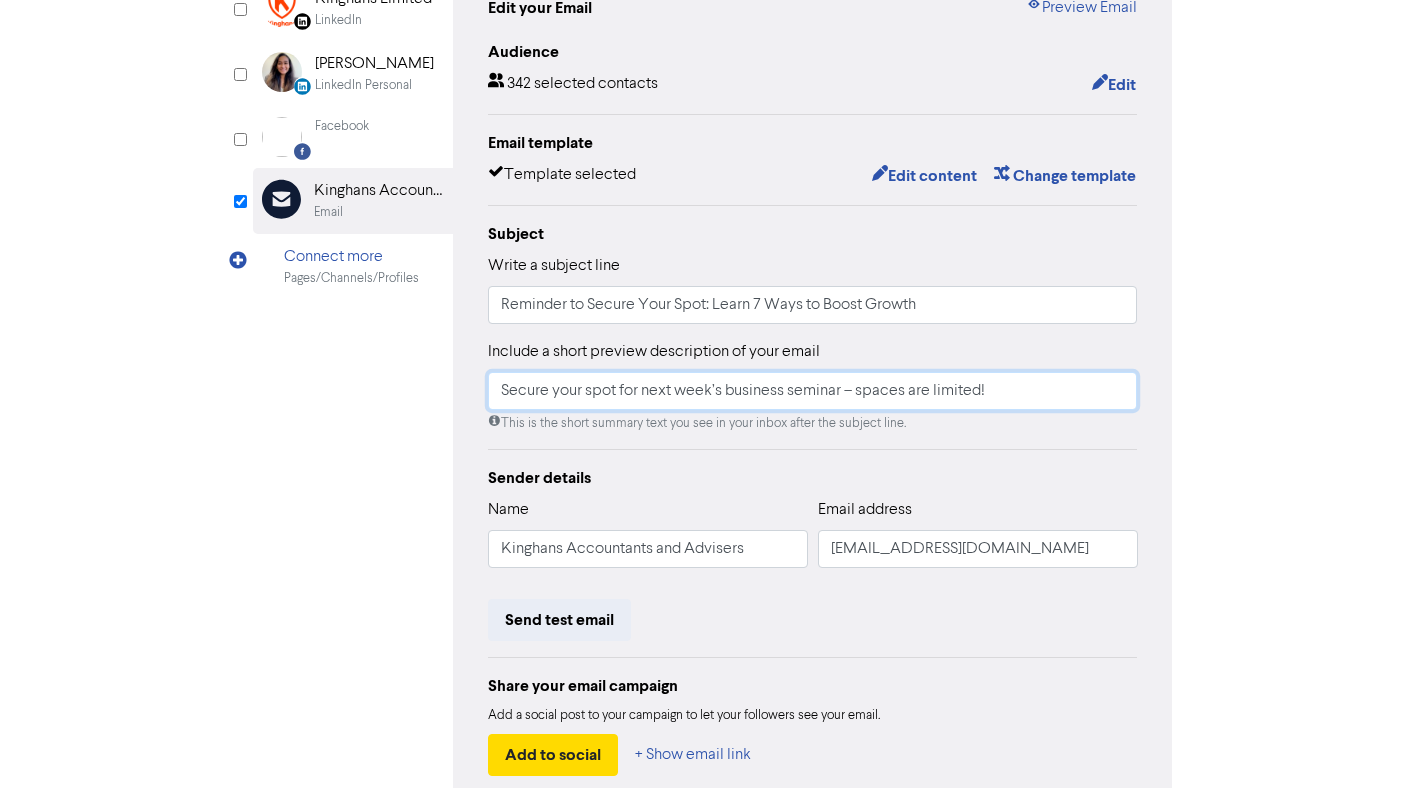 scroll, scrollTop: 23, scrollLeft: 0, axis: vertical 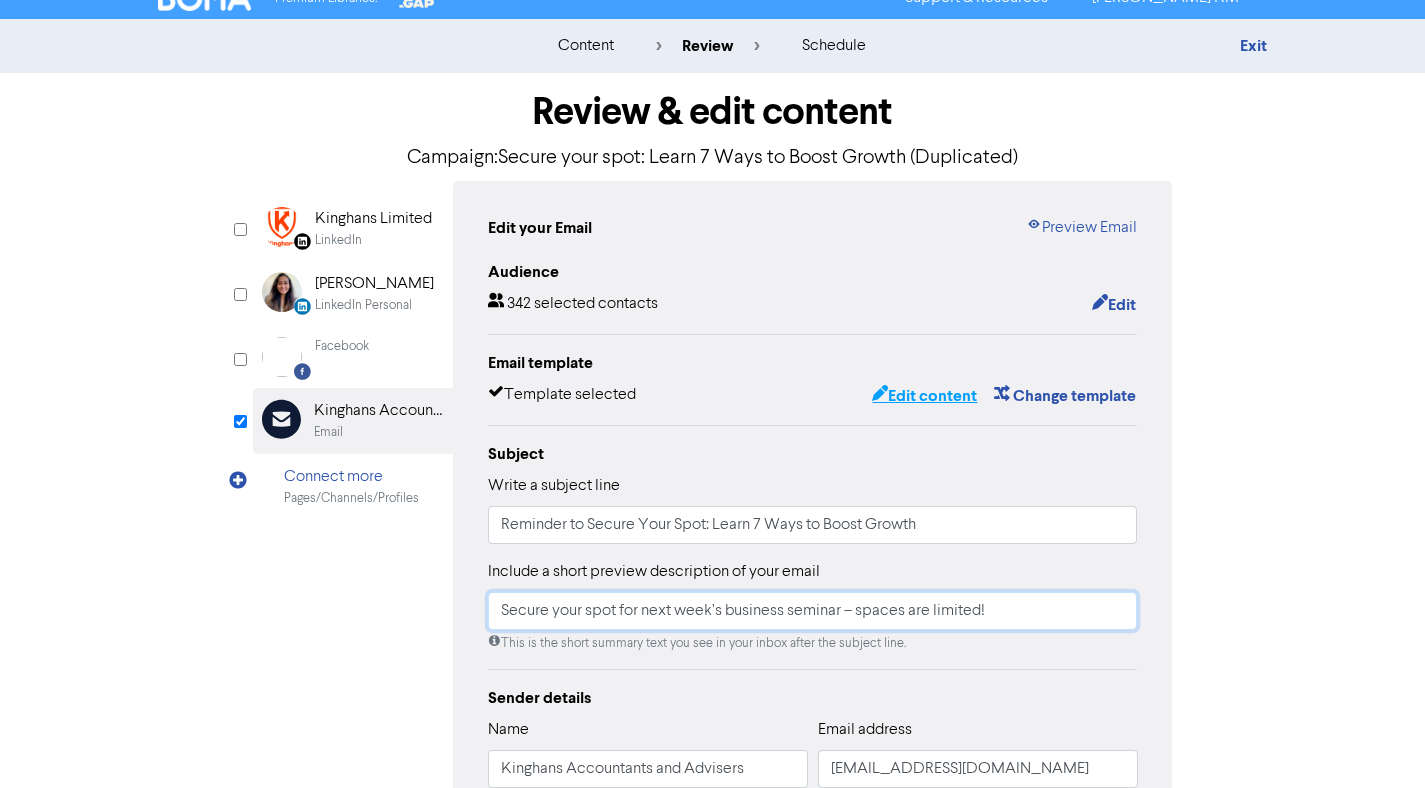 type on "Secure your spot for next week’s business seminar – spaces are limited!" 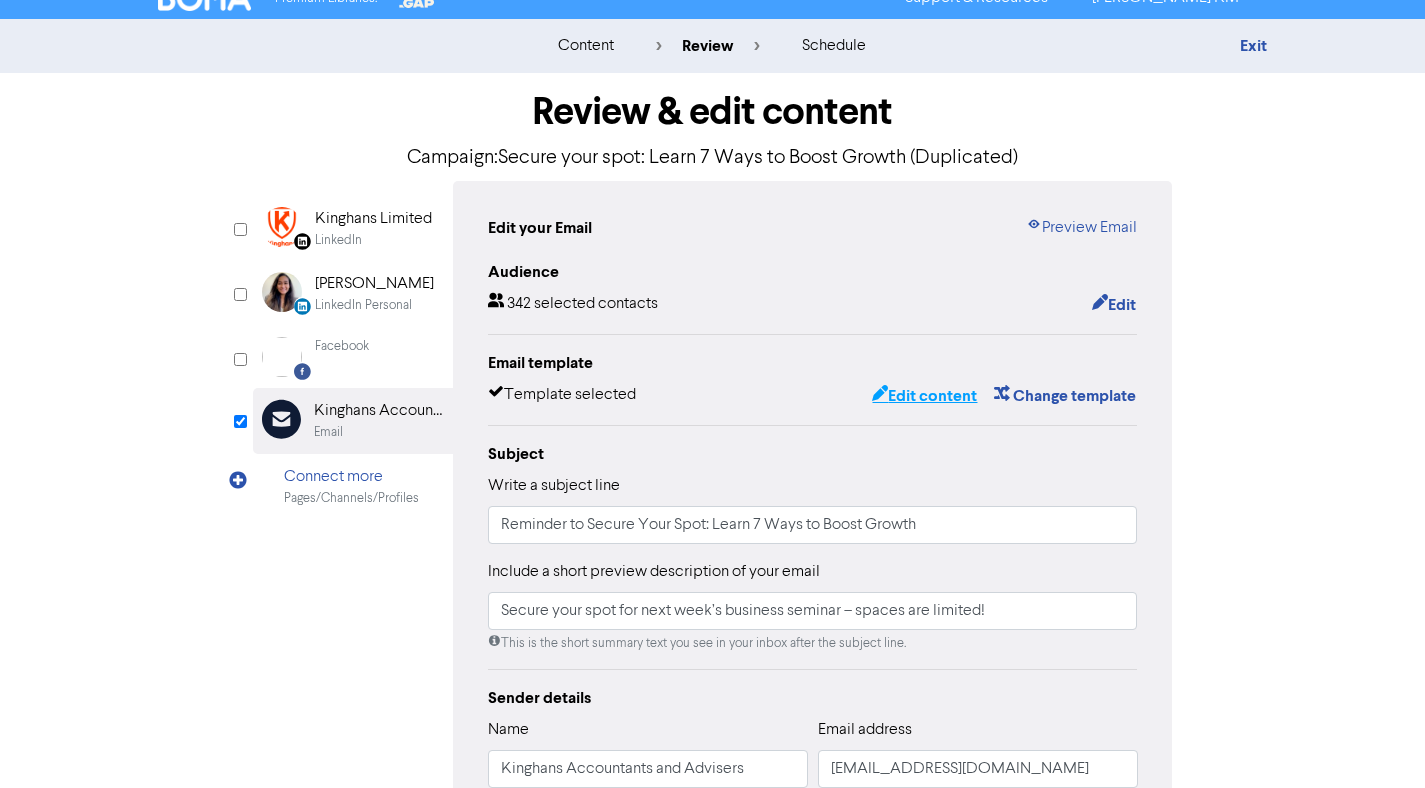 click on "Edit content" at bounding box center (924, 396) 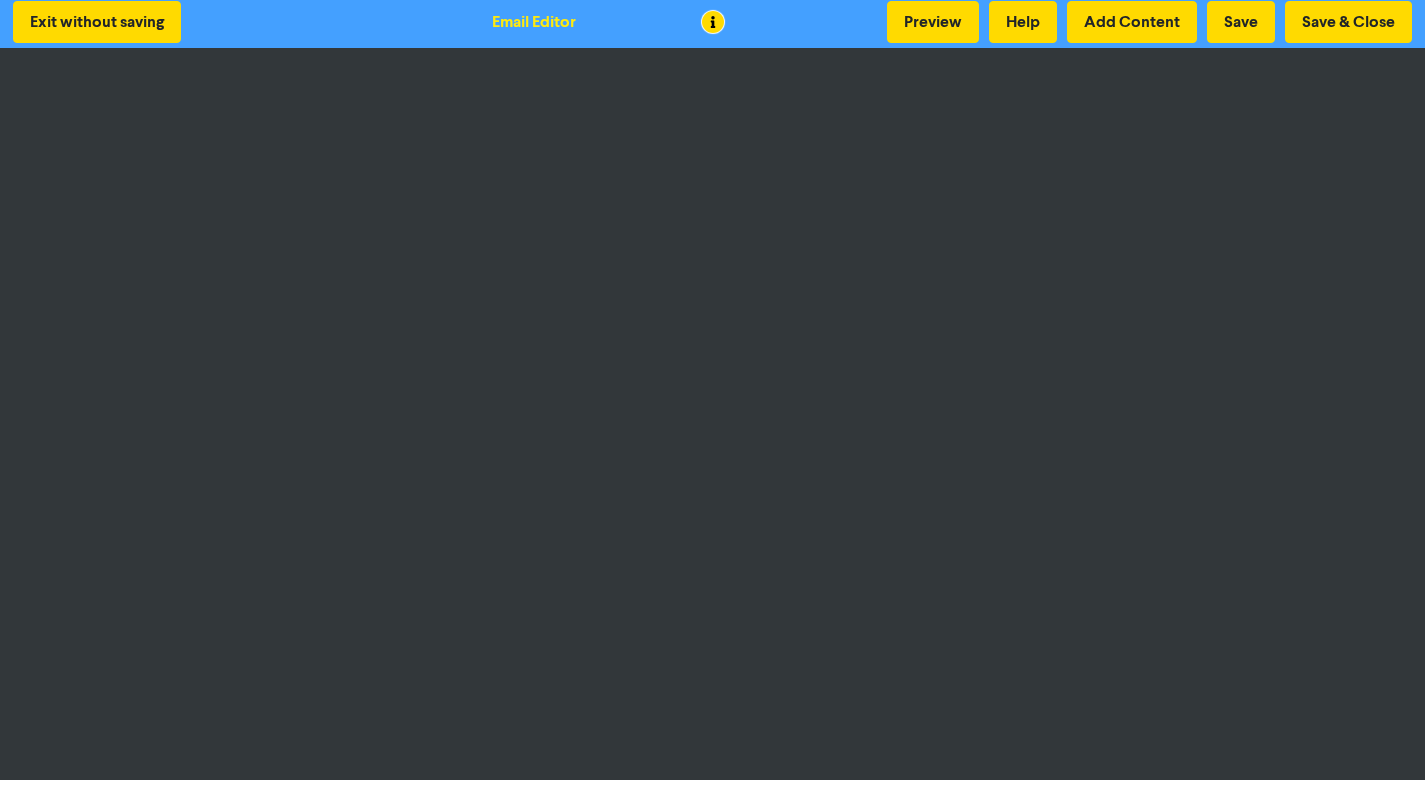 scroll, scrollTop: 0, scrollLeft: 0, axis: both 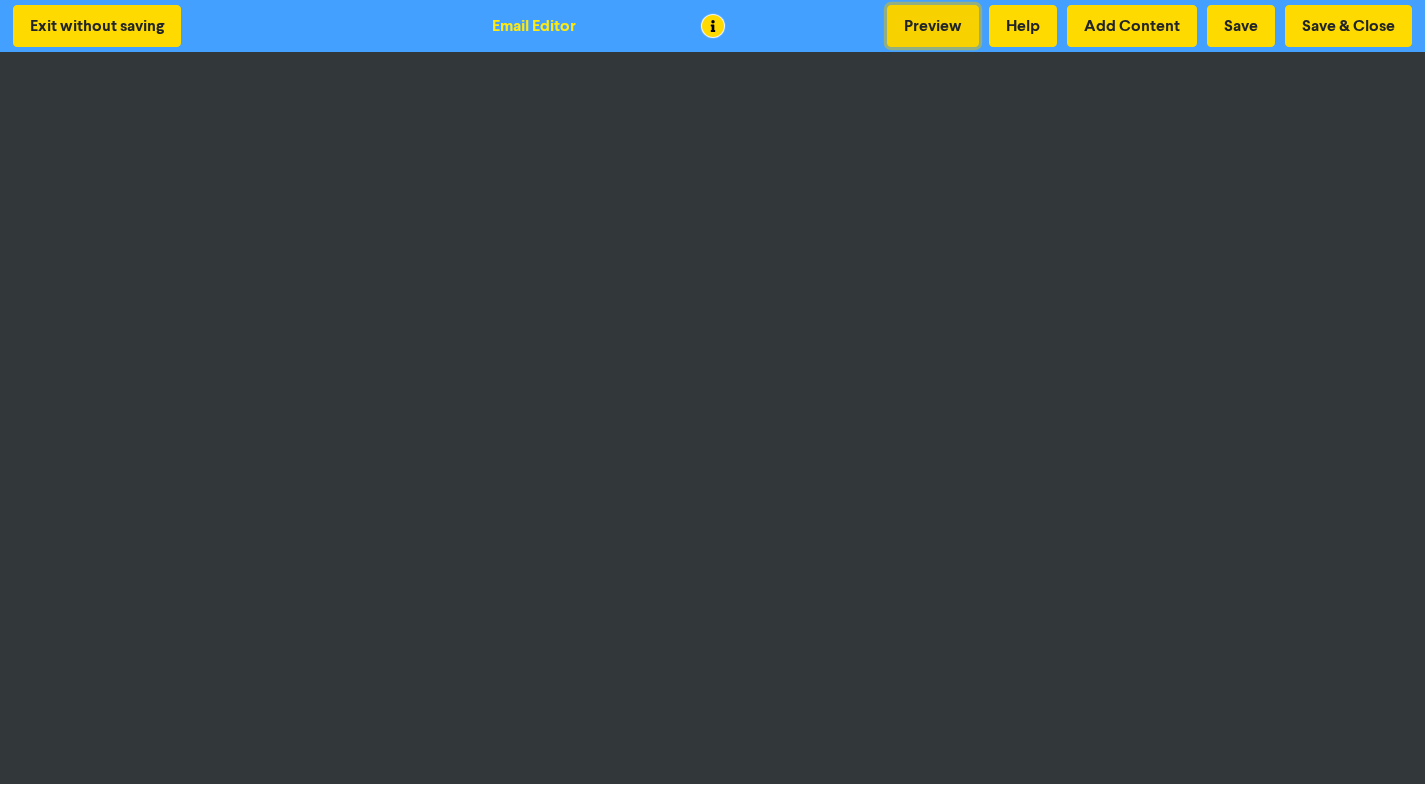click on "Preview" at bounding box center [933, 26] 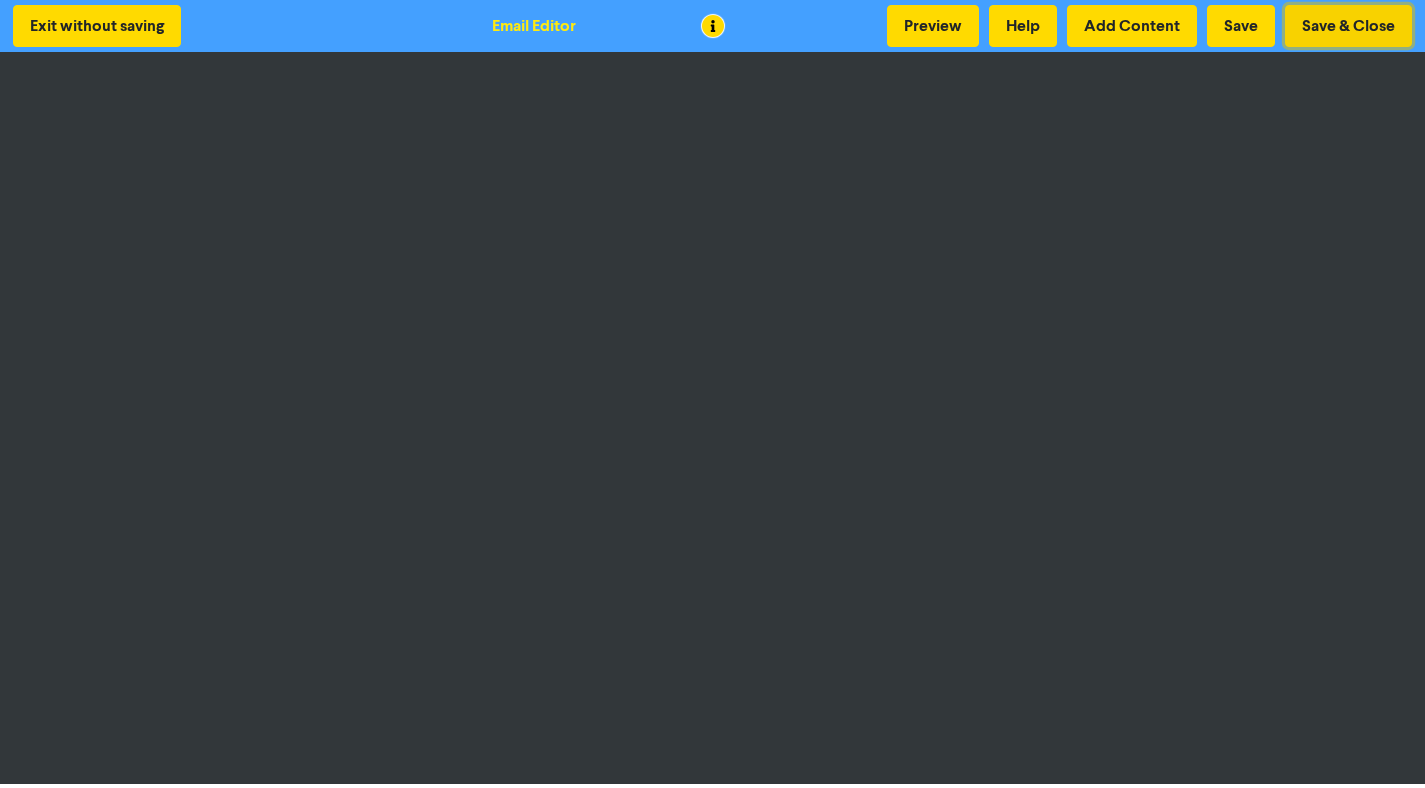 click on "Save & Close" at bounding box center (1348, 26) 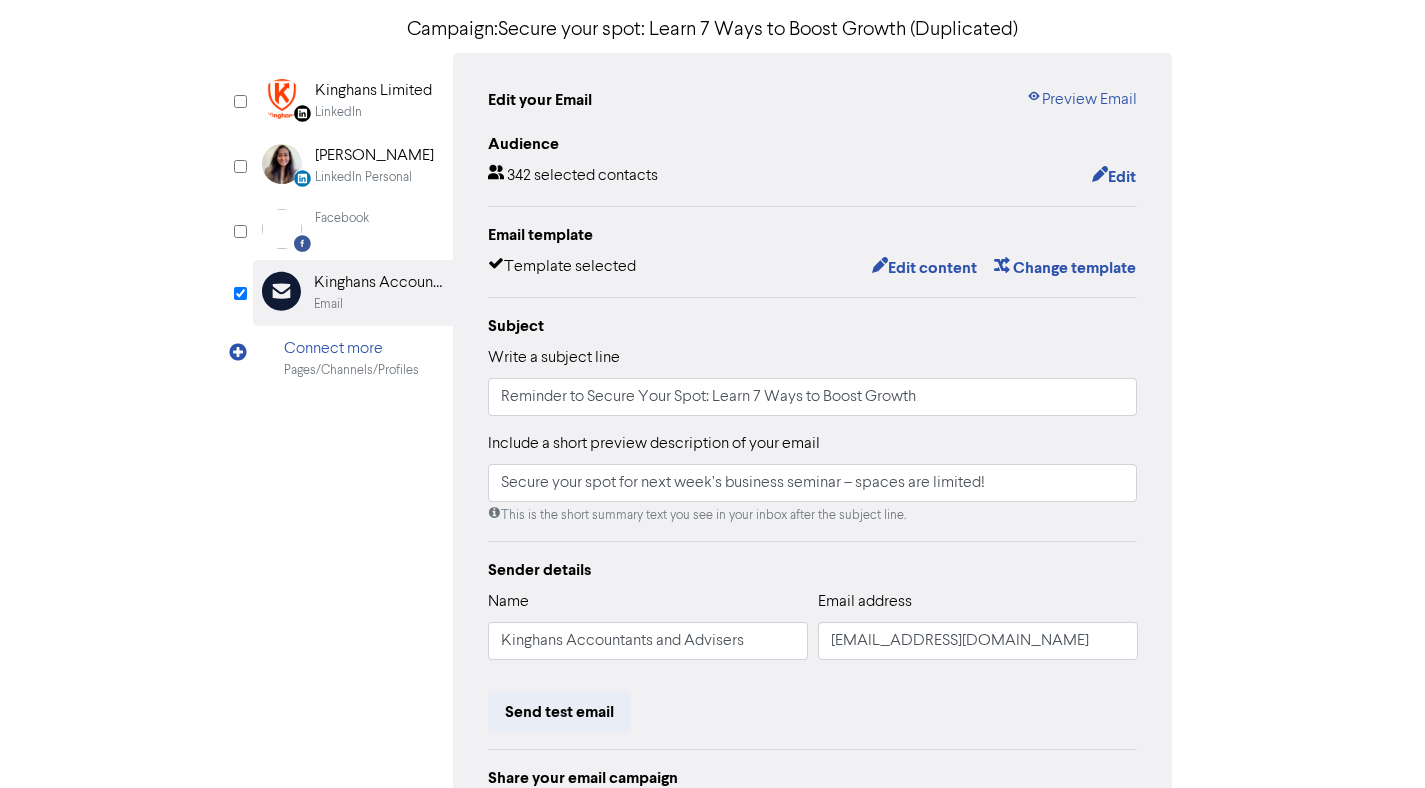 scroll, scrollTop: 77, scrollLeft: 0, axis: vertical 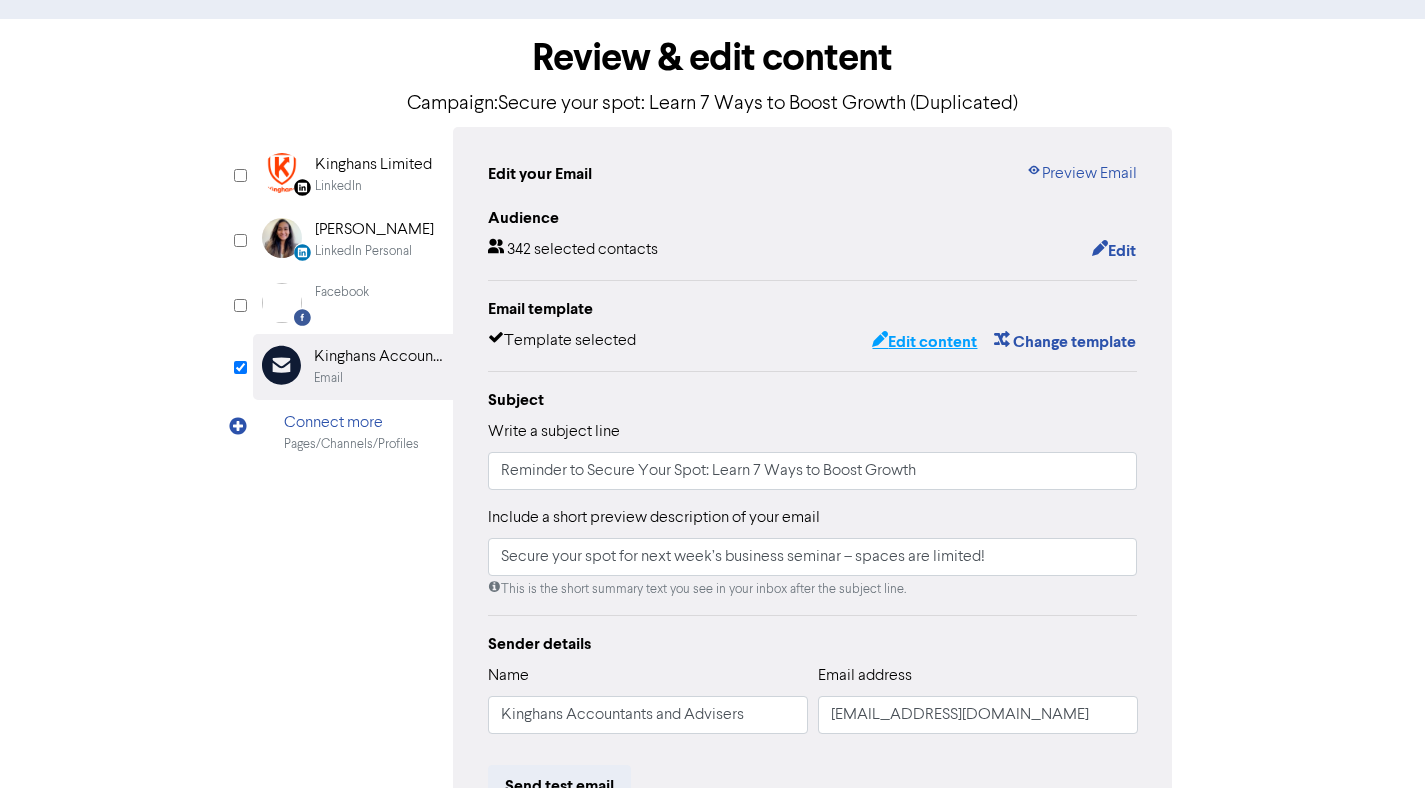 click on "Edit content" at bounding box center (924, 342) 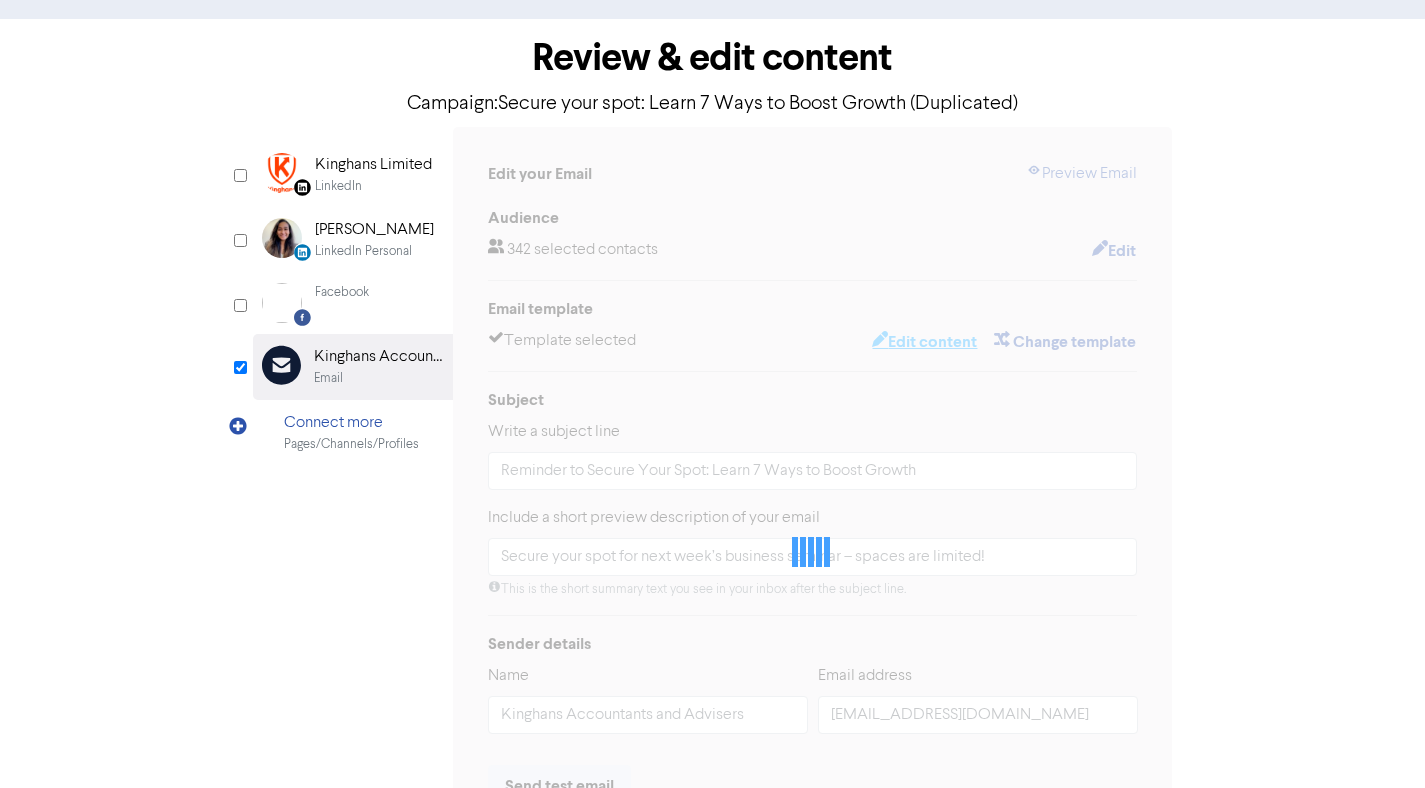 scroll, scrollTop: 0, scrollLeft: 0, axis: both 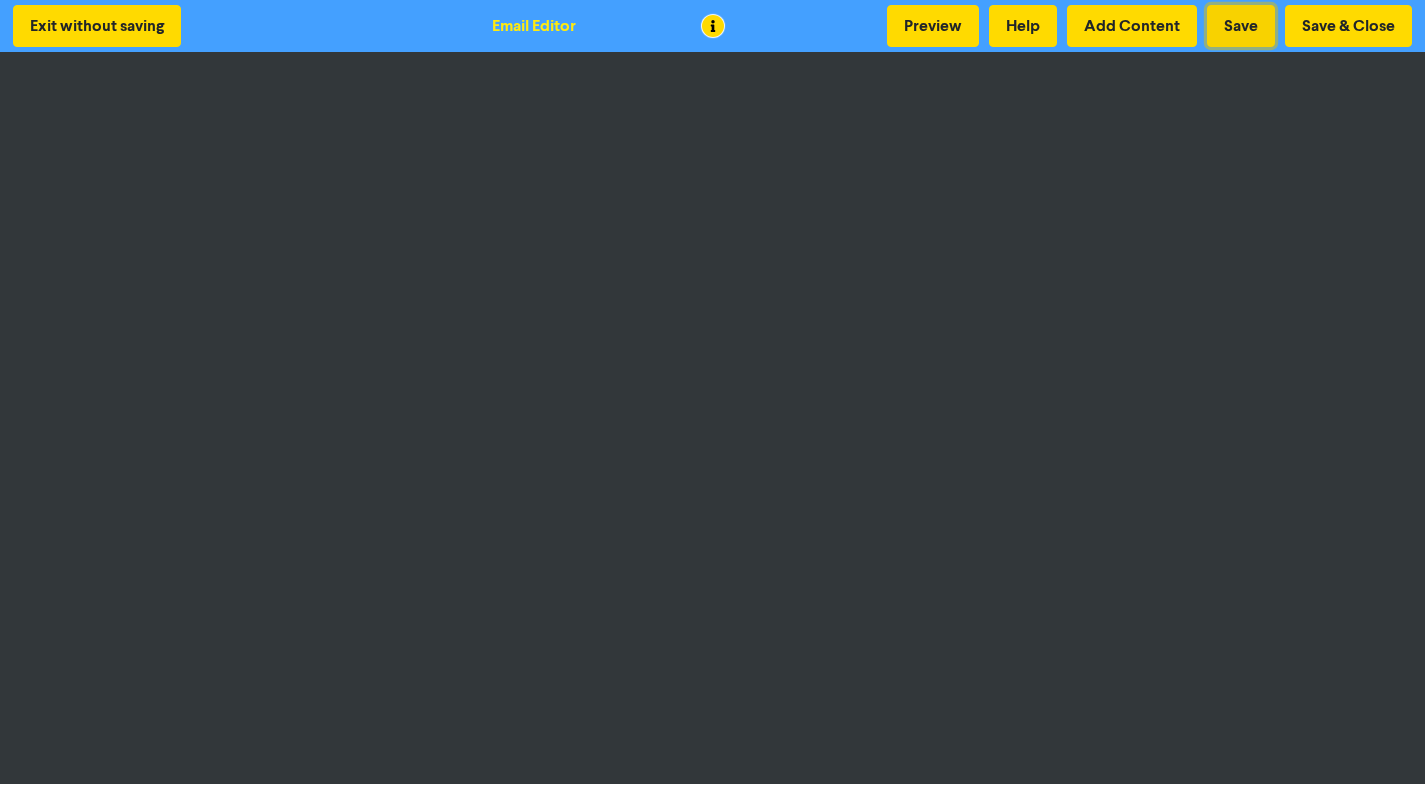 click on "Save" at bounding box center [1241, 26] 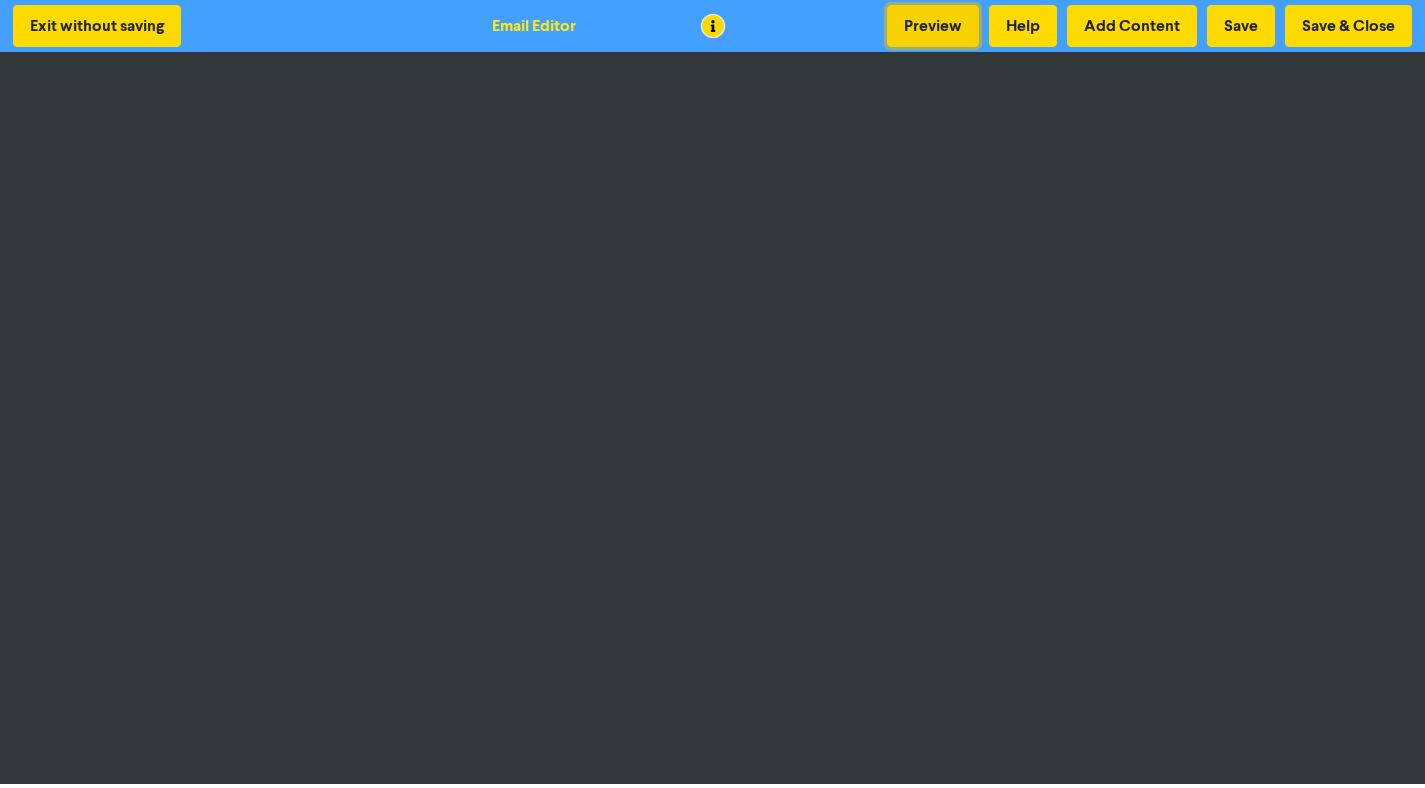 click on "Preview" at bounding box center (933, 26) 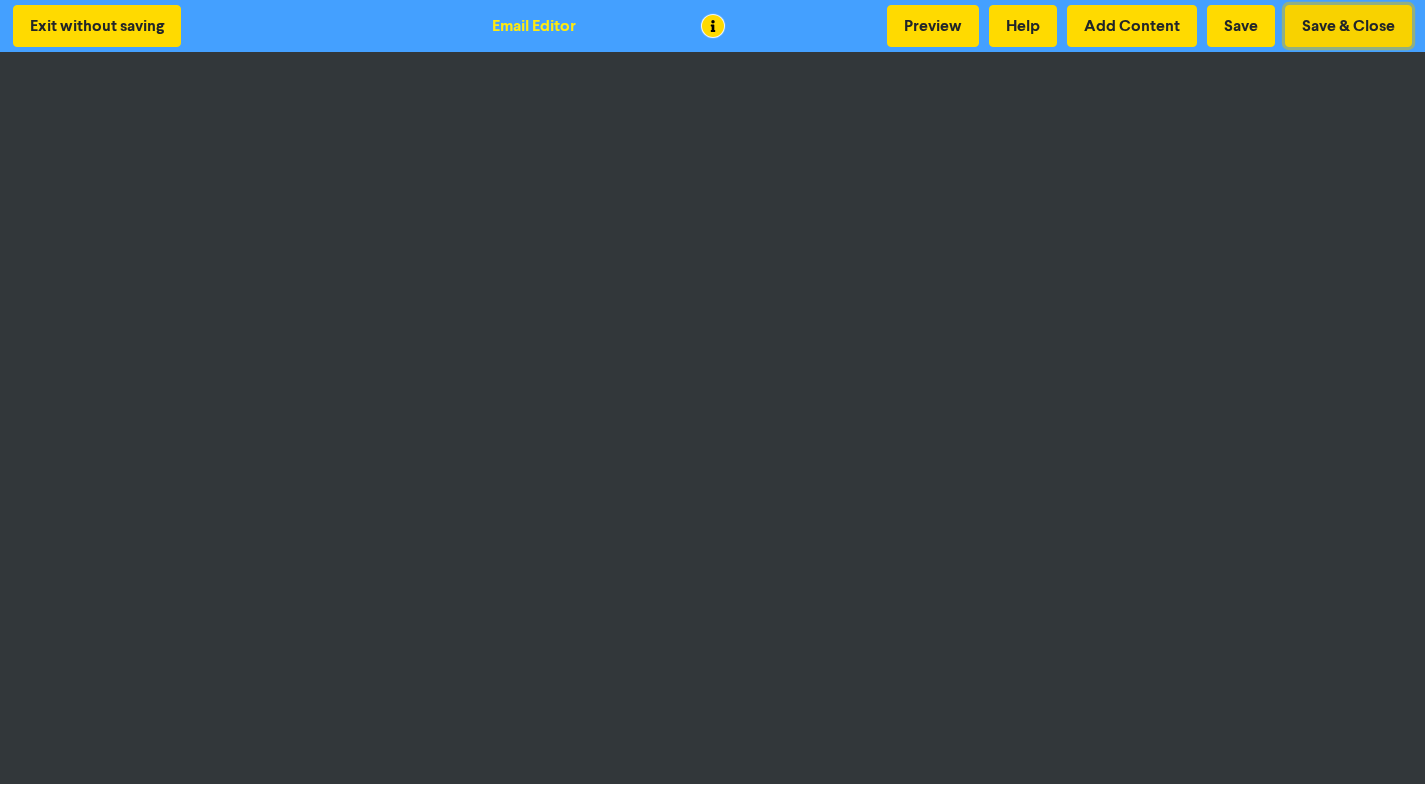 click on "Save & Close" at bounding box center (1348, 26) 